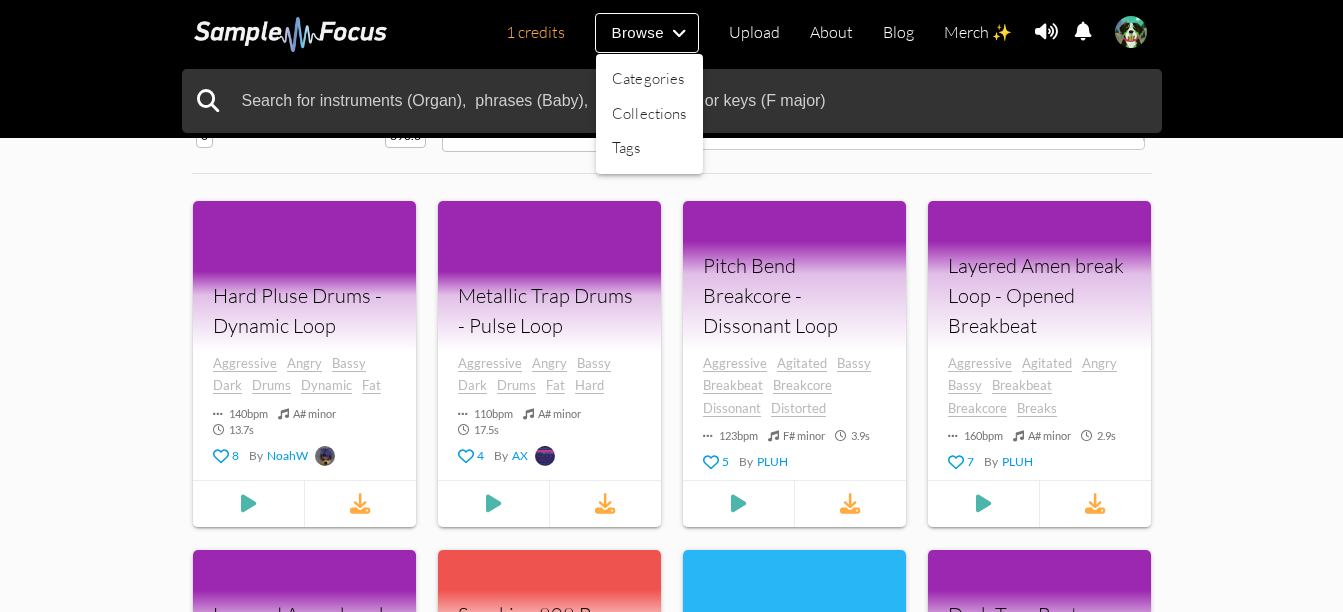 scroll, scrollTop: 280, scrollLeft: 0, axis: vertical 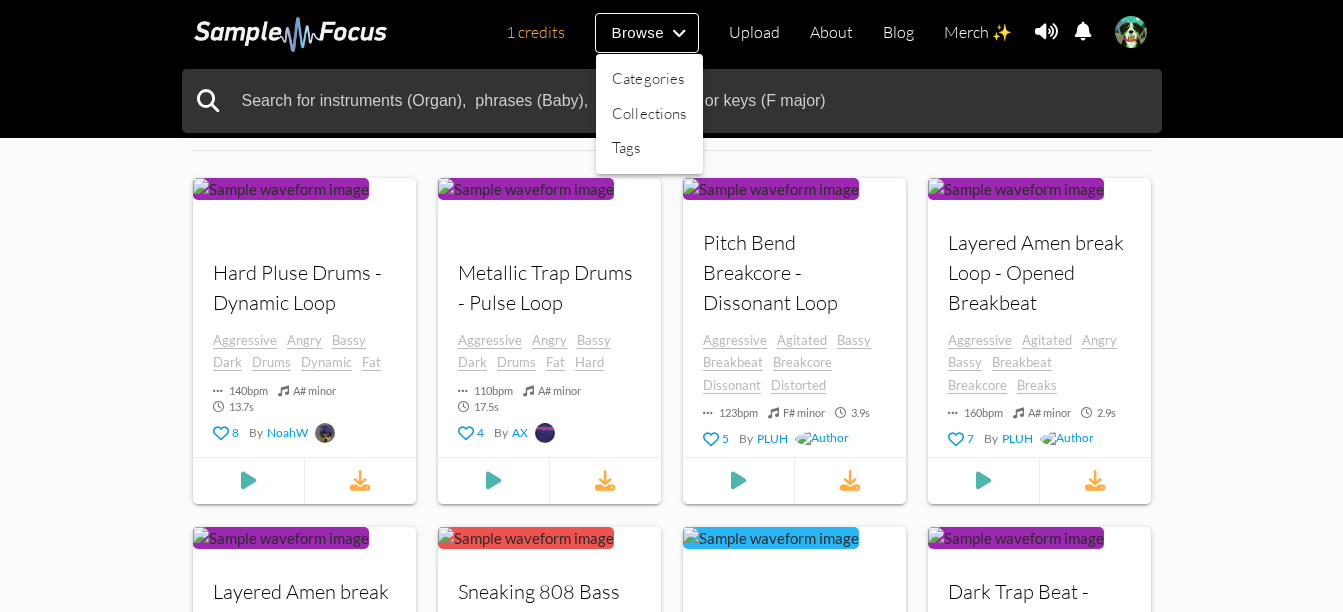 click at bounding box center (671, 306) 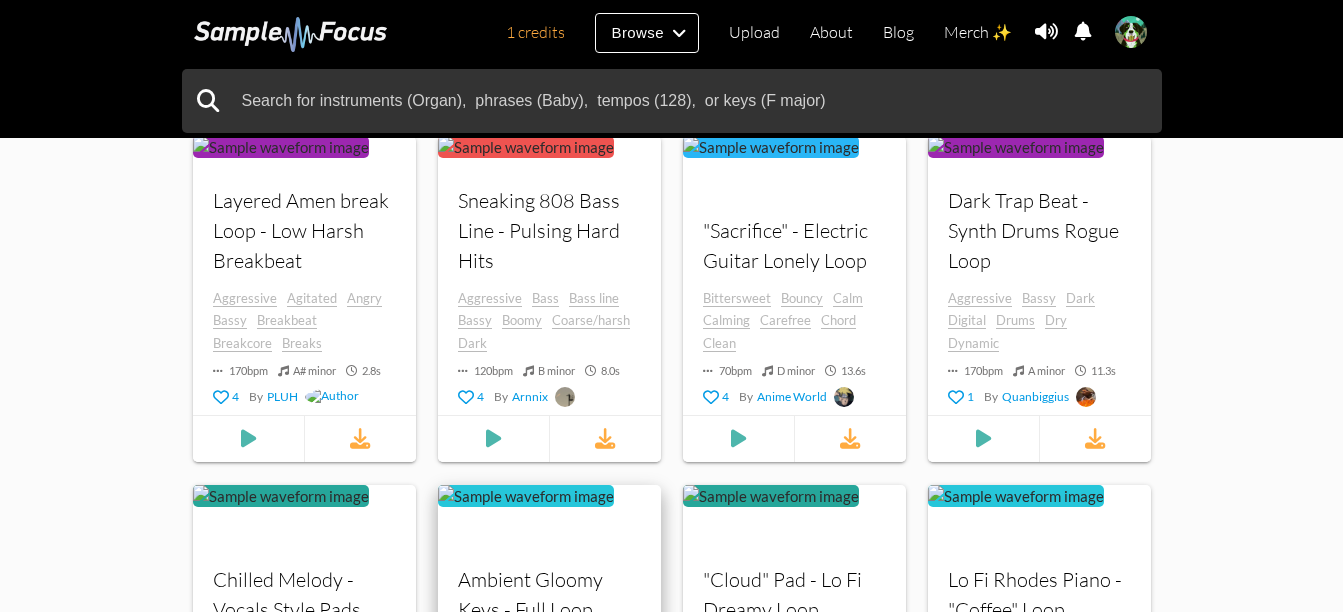 scroll, scrollTop: 784, scrollLeft: 0, axis: vertical 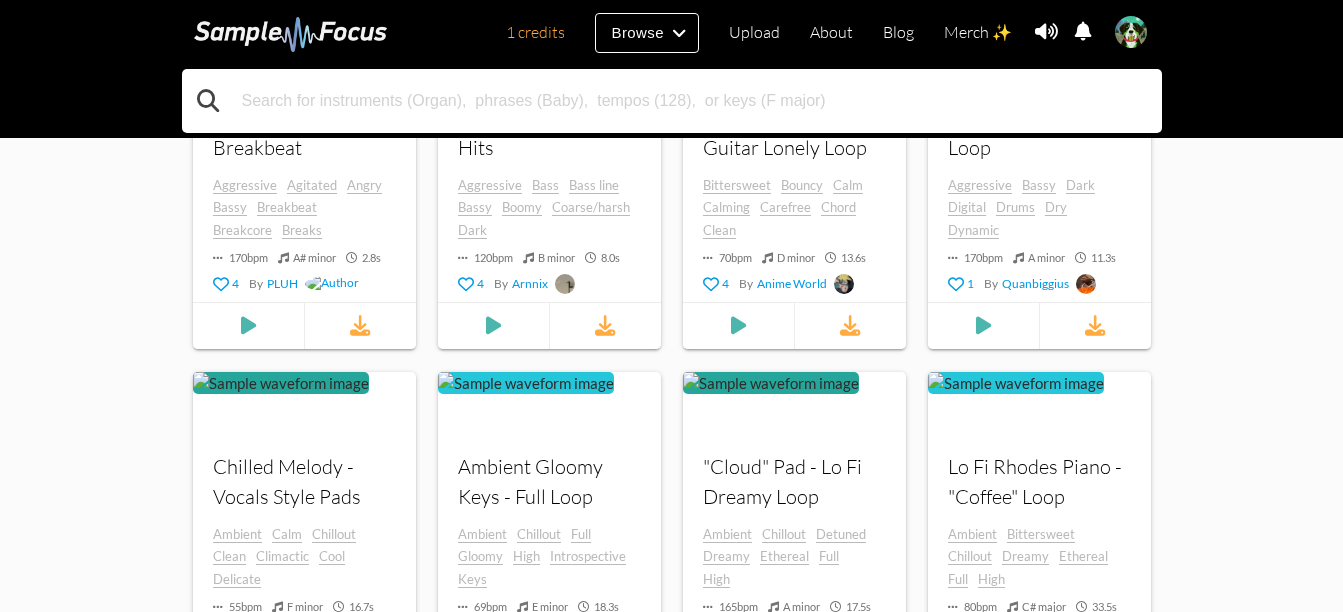 click at bounding box center (672, 101) 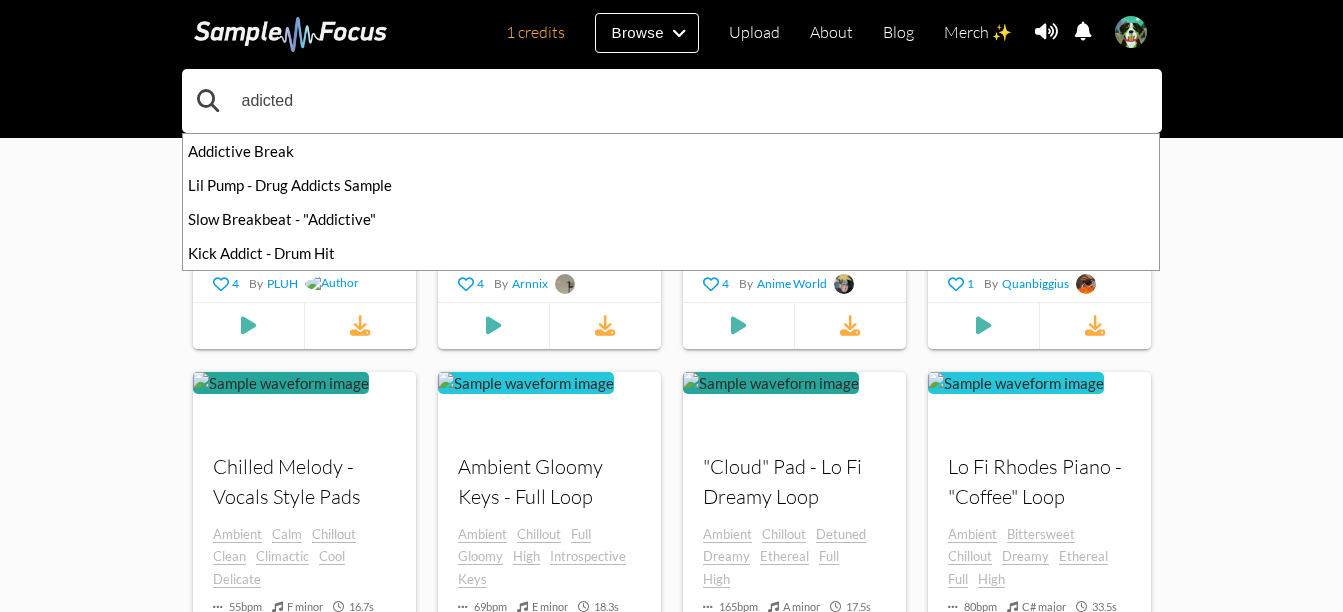 type on "adicted" 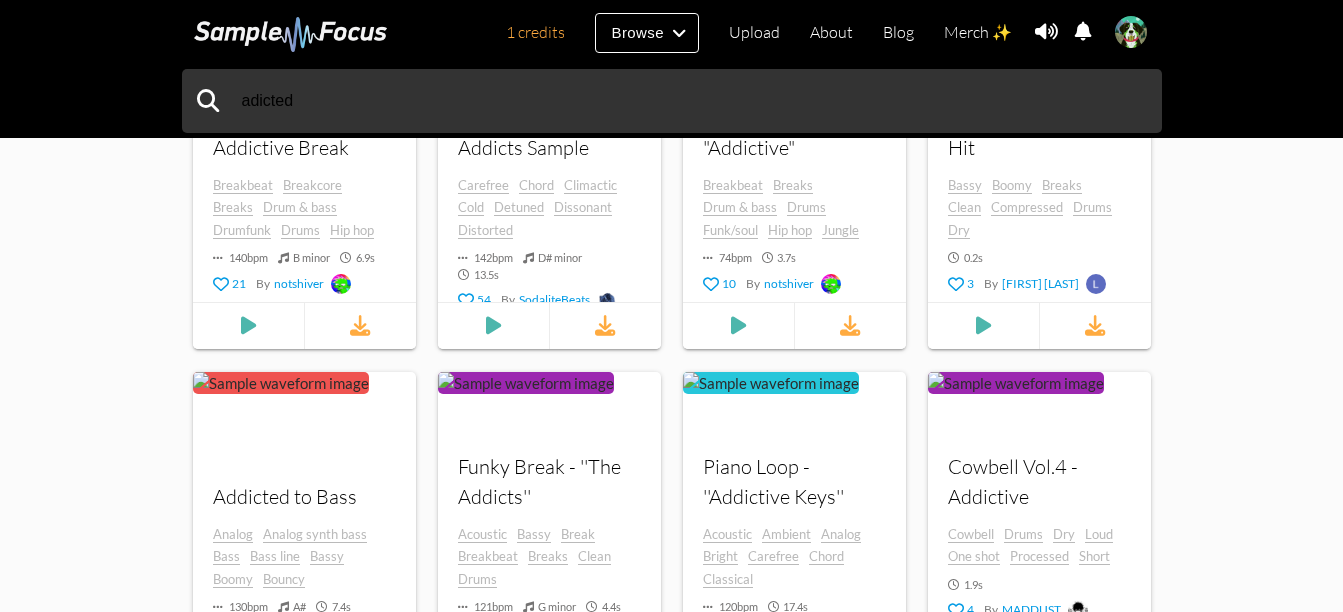 scroll, scrollTop: 878, scrollLeft: 0, axis: vertical 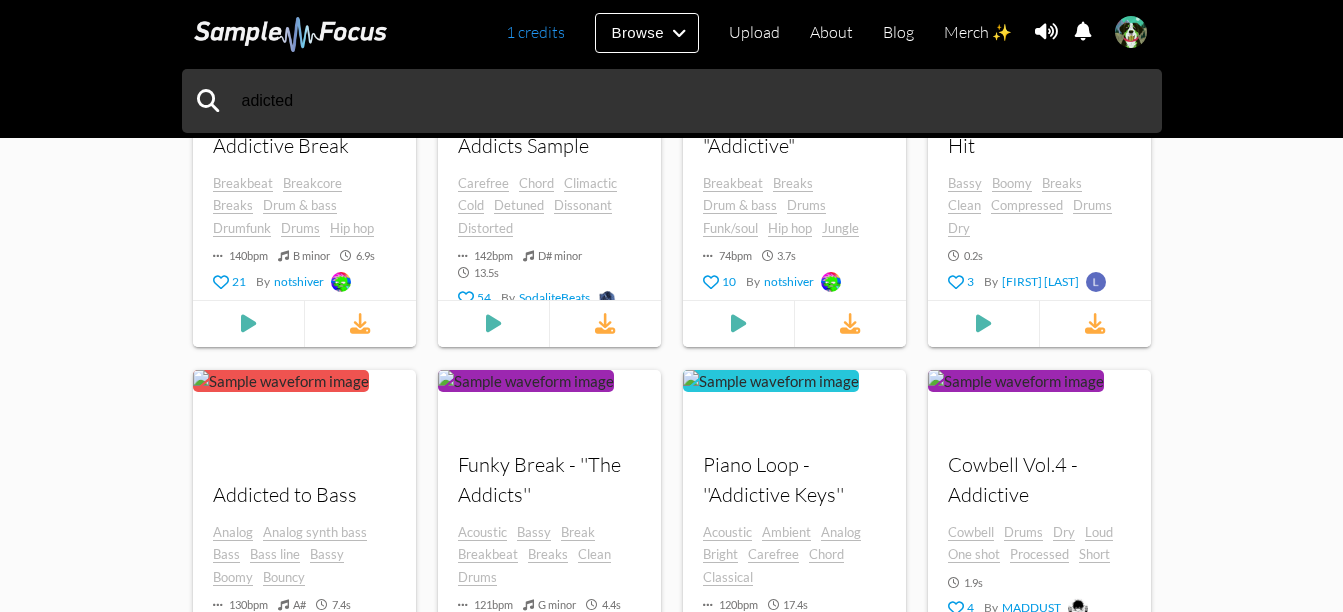 click on "1 credits" at bounding box center (535, 32) 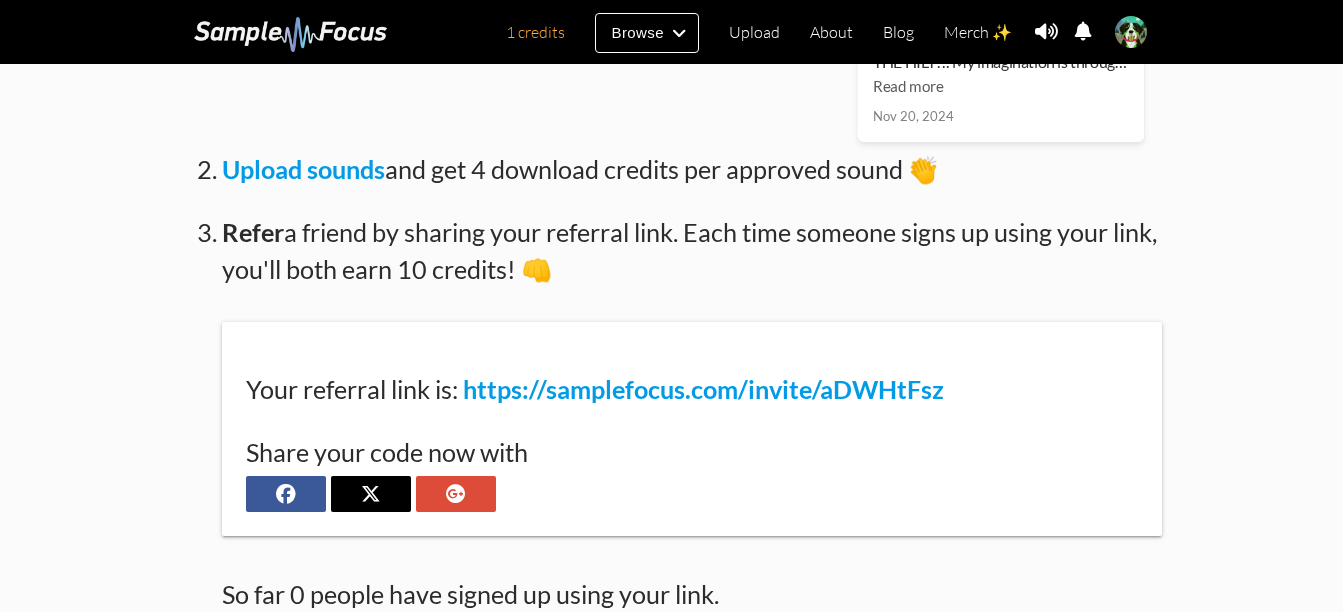 scroll, scrollTop: 1345, scrollLeft: 0, axis: vertical 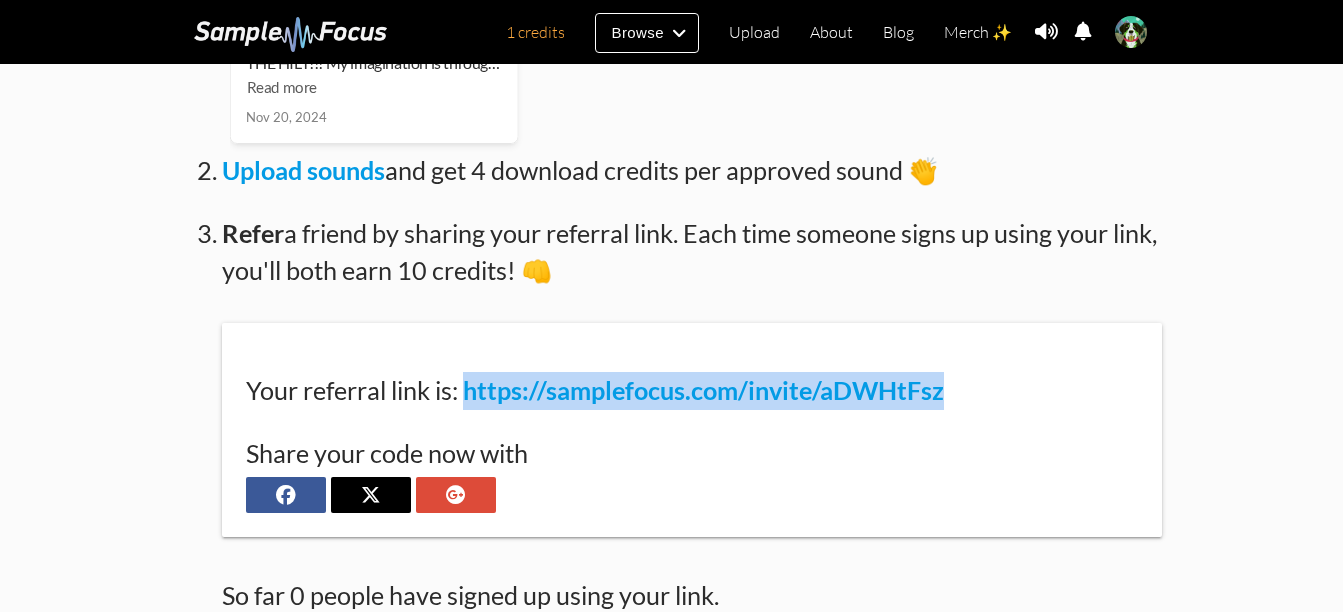 drag, startPoint x: 463, startPoint y: 386, endPoint x: 984, endPoint y: 392, distance: 521.03455 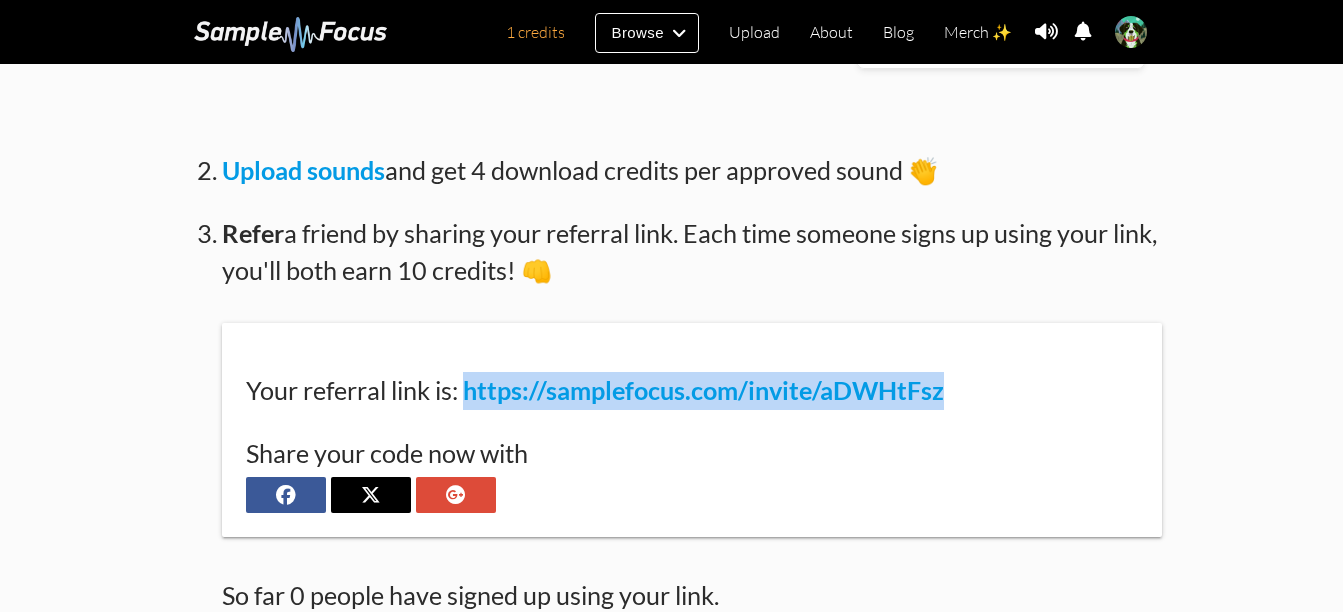 copy on "https://samplefocus.com/invite/aDWHtFsz" 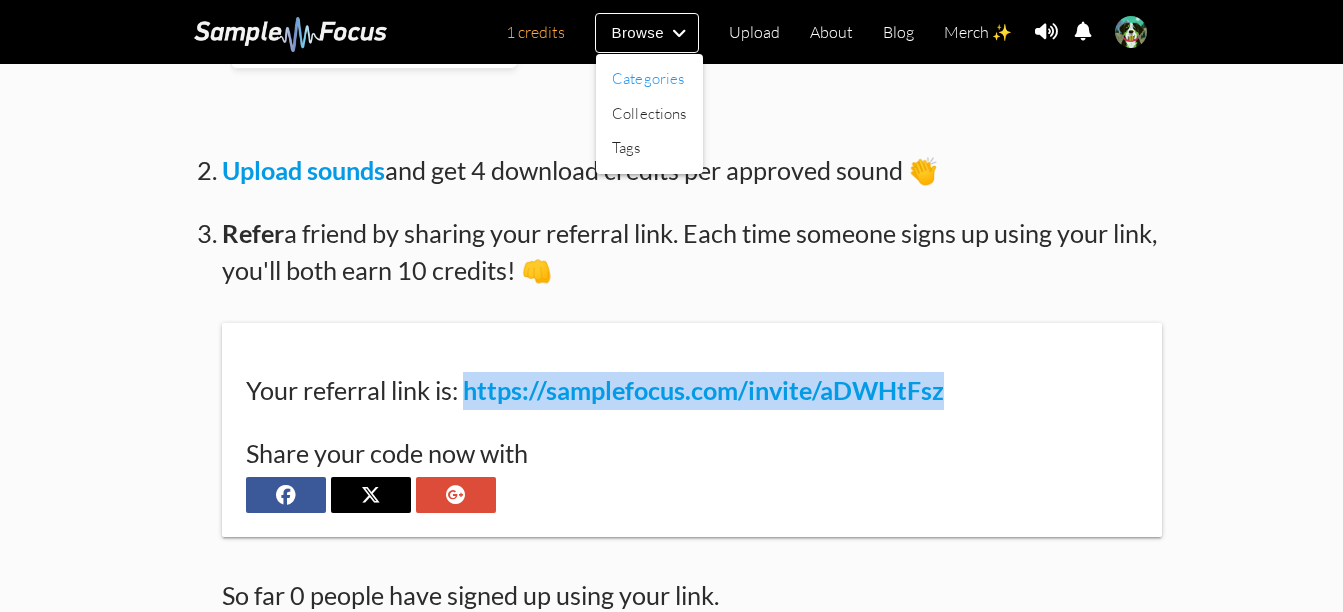 click on "Categories" at bounding box center (649, 79) 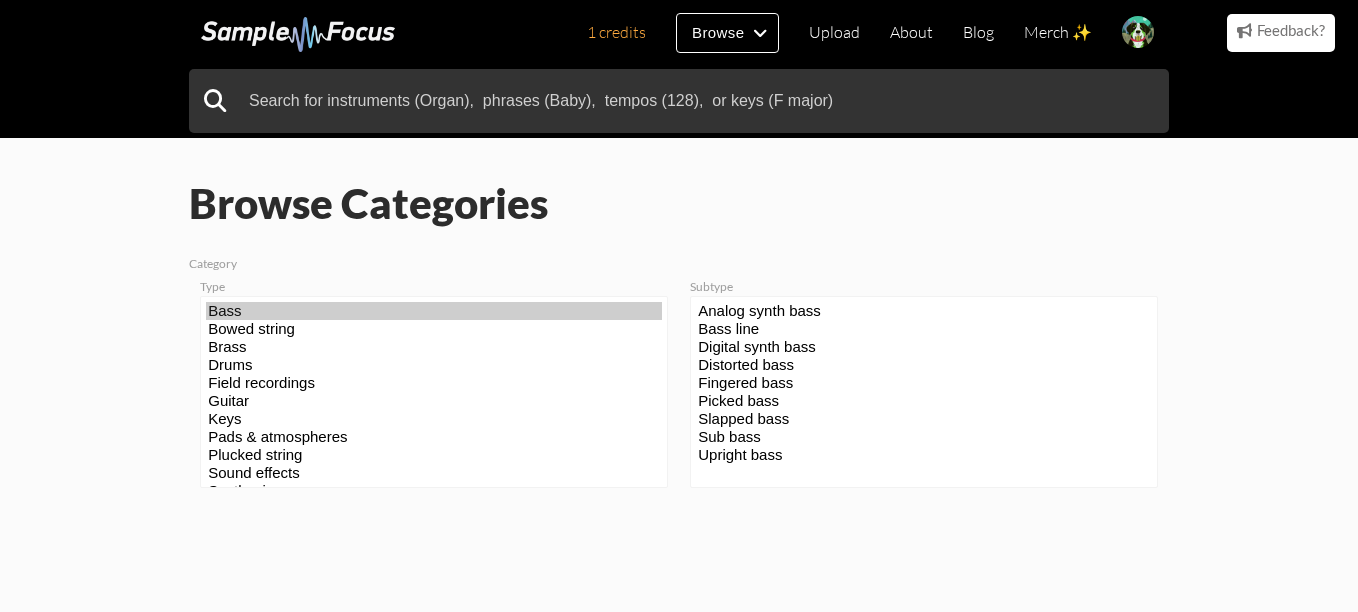 scroll, scrollTop: 0, scrollLeft: 0, axis: both 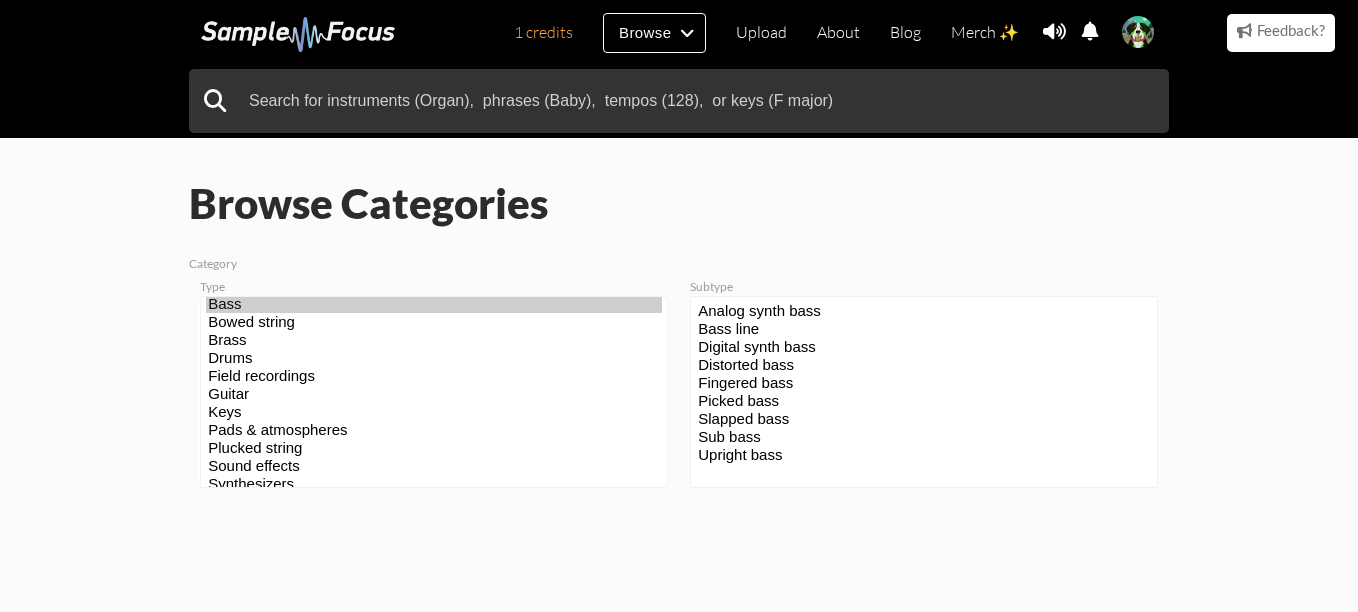 select on "19" 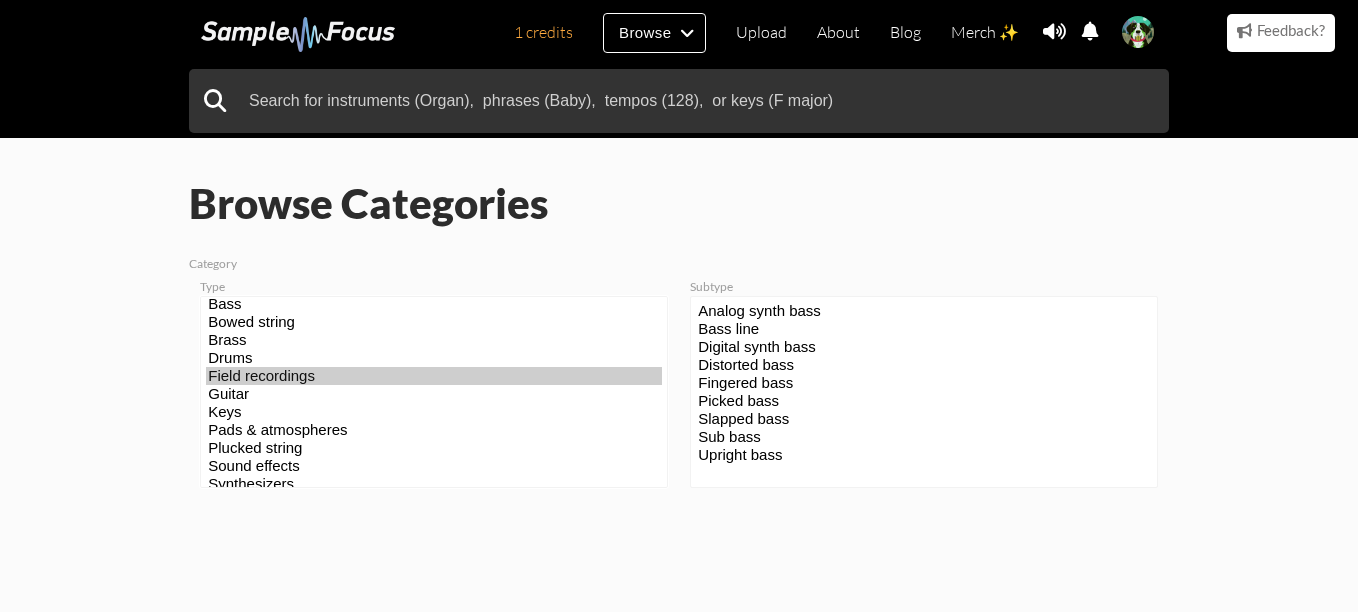 click on "Field recordings" at bounding box center [434, 376] 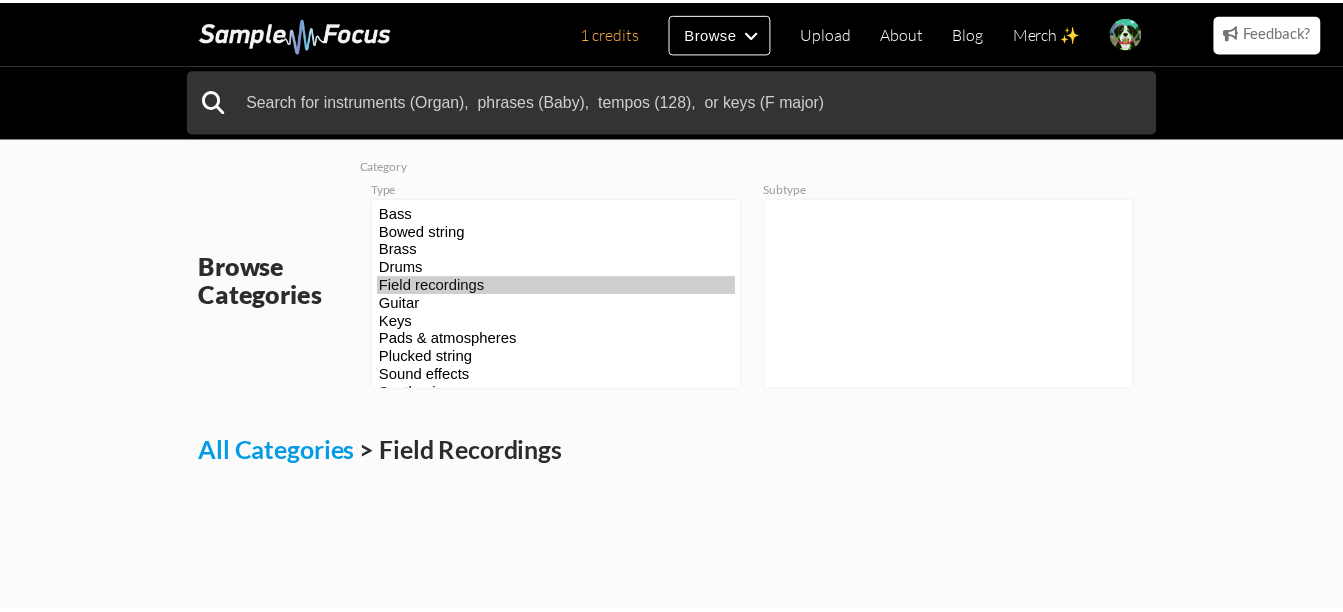 scroll, scrollTop: 0, scrollLeft: 0, axis: both 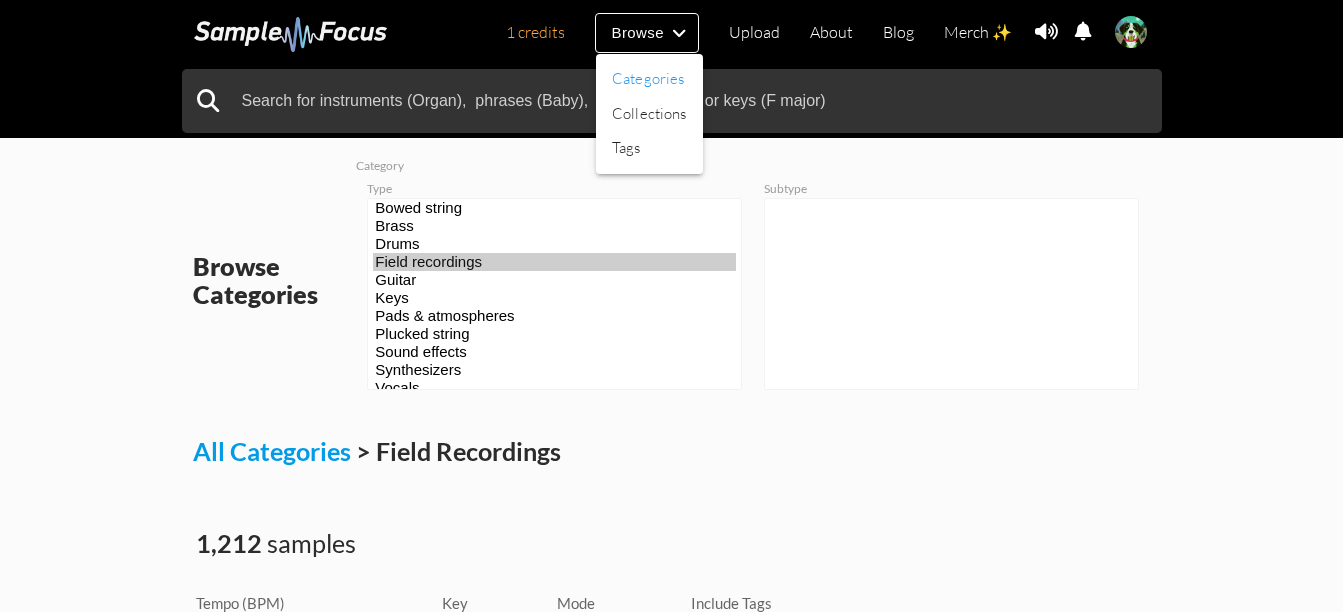 click on "Categories" at bounding box center (649, 79) 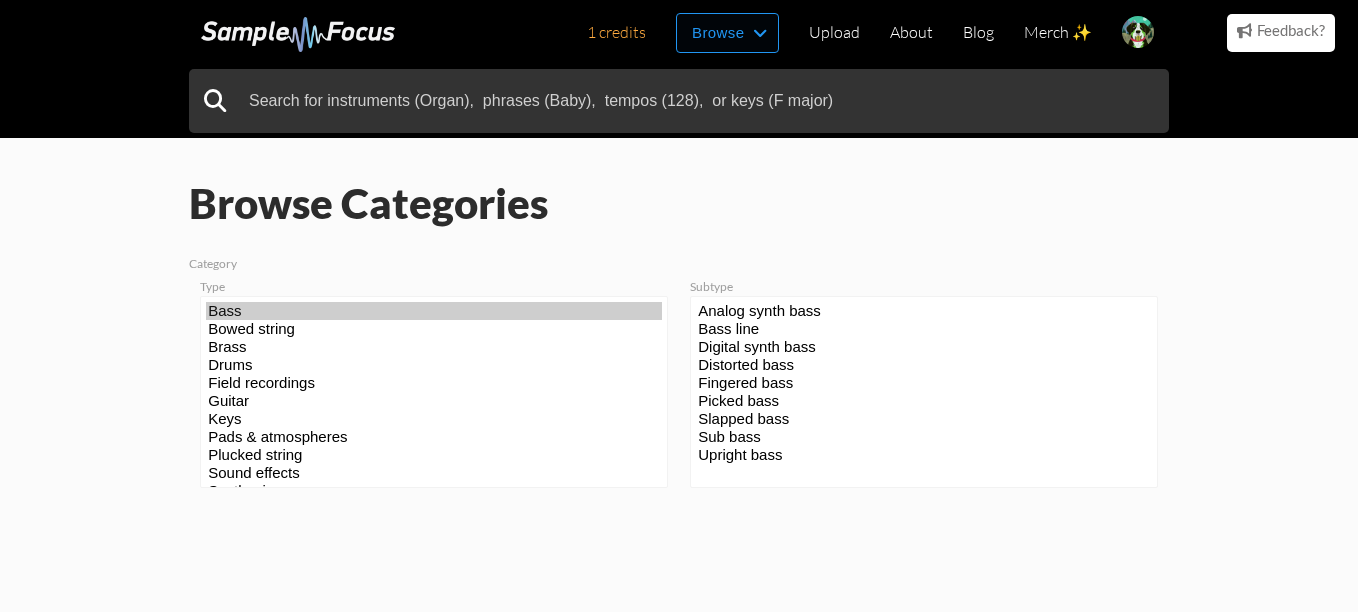 scroll, scrollTop: 0, scrollLeft: 0, axis: both 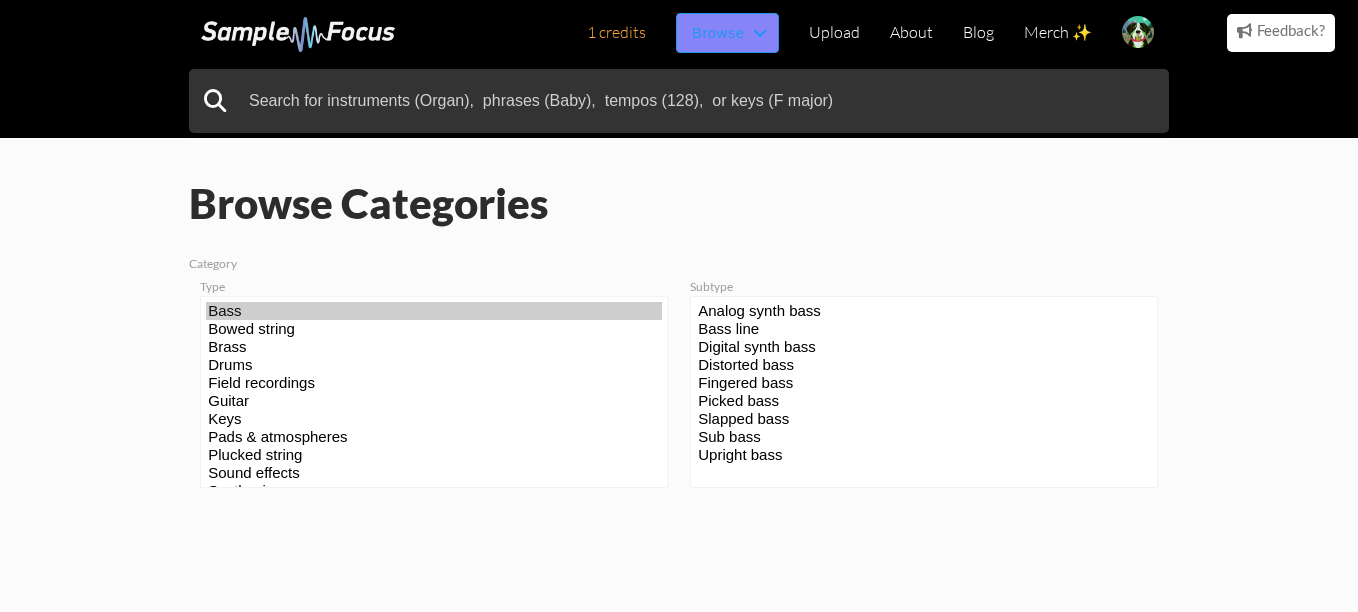 click on "Browse" at bounding box center [727, 33] 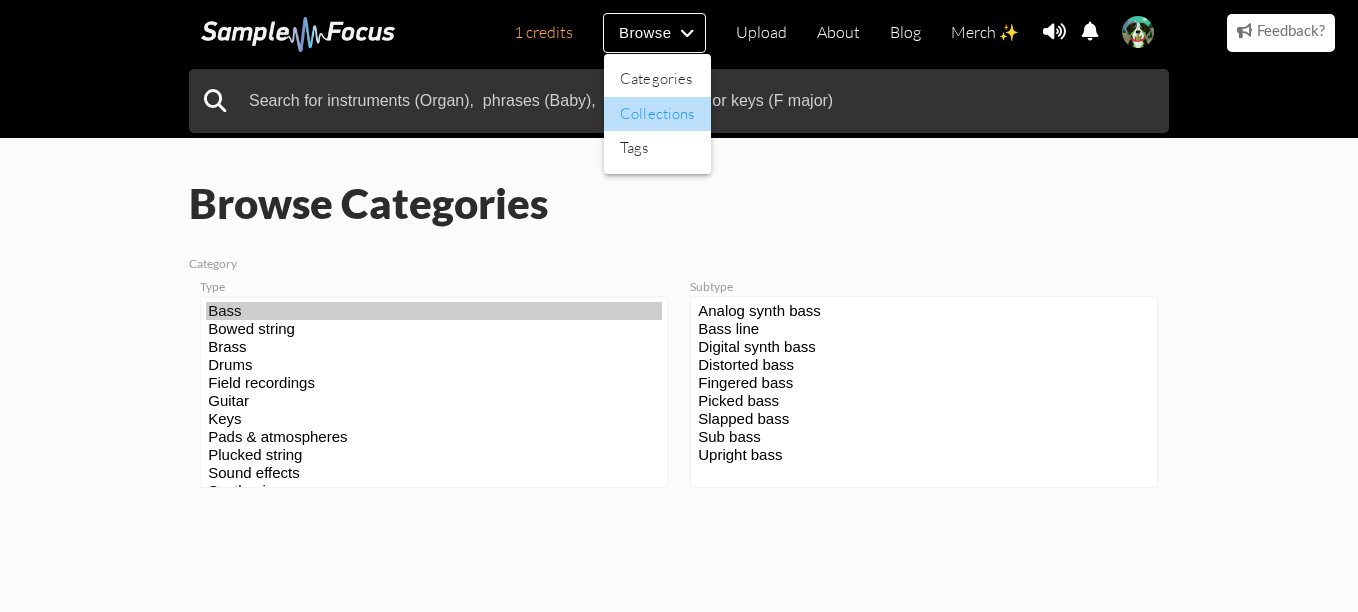 click on "Collections" at bounding box center [657, 114] 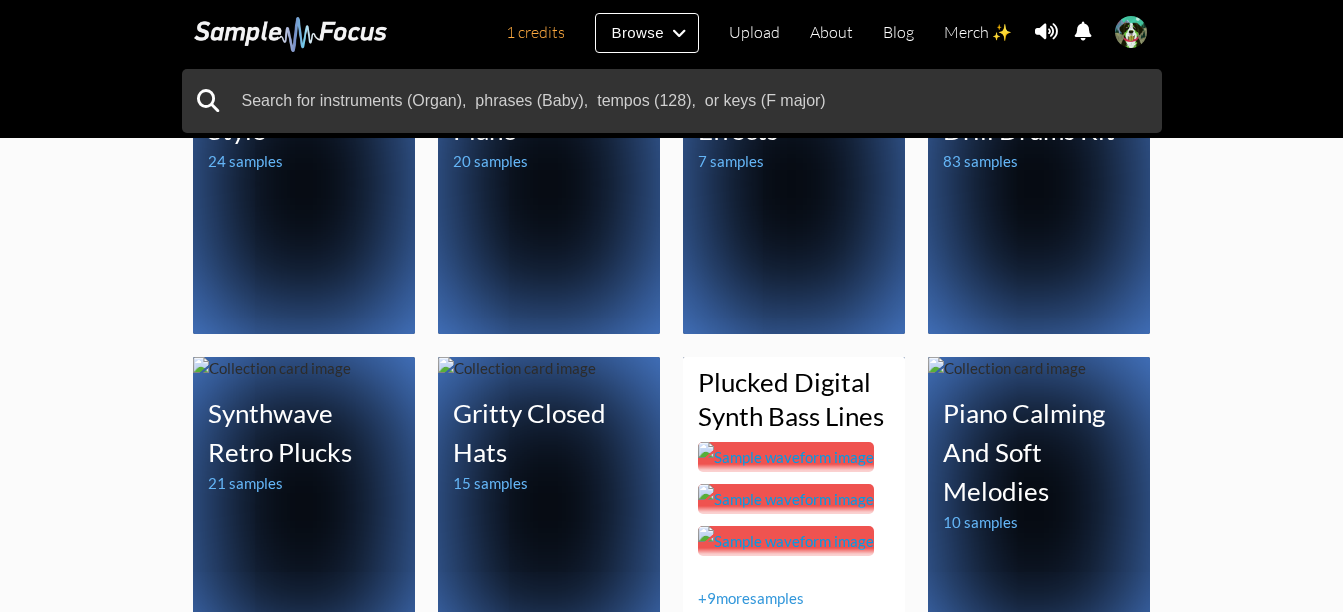 scroll, scrollTop: 1124, scrollLeft: 0, axis: vertical 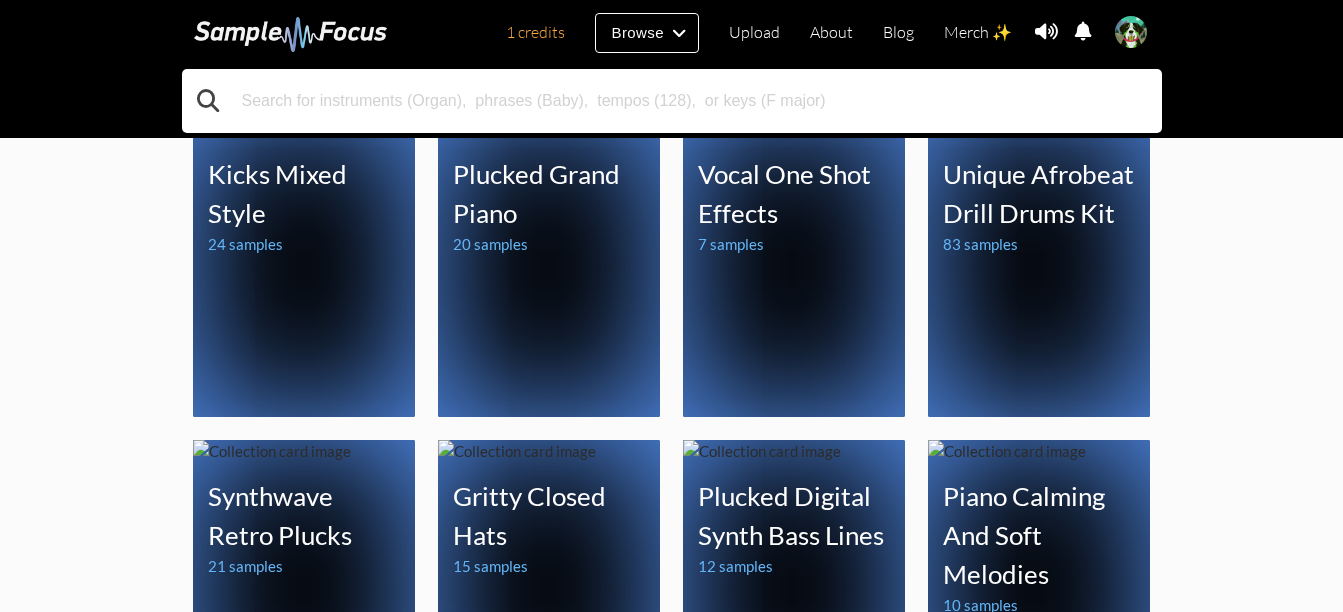 click at bounding box center [672, 101] 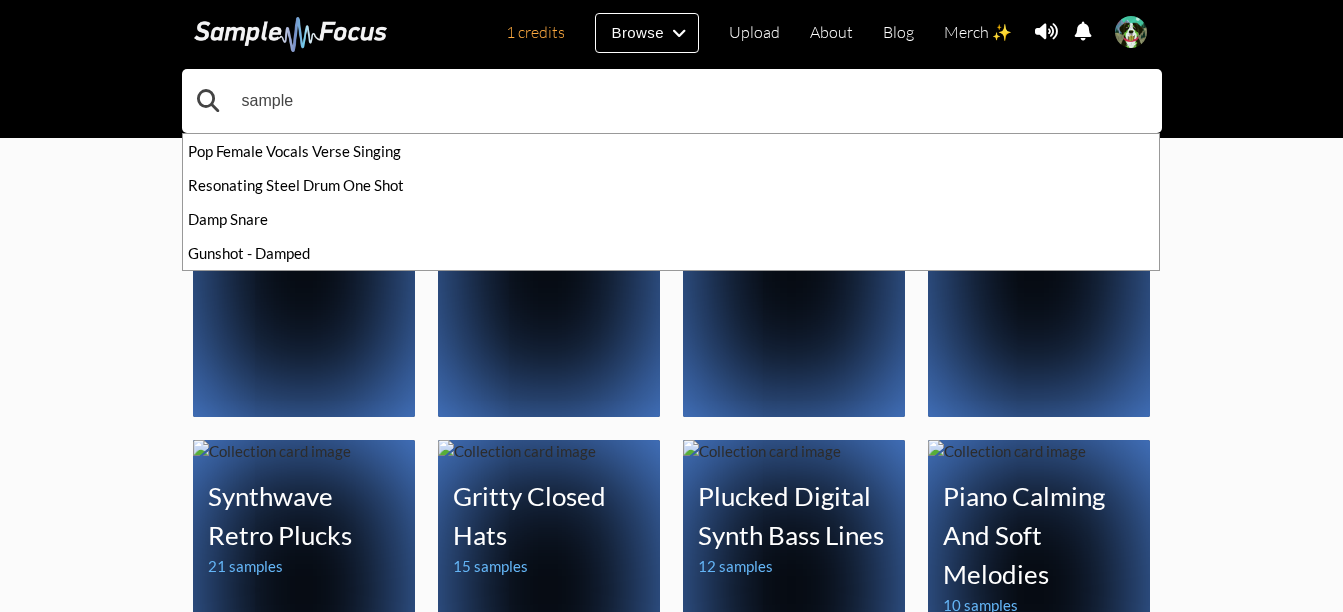 type on "sample" 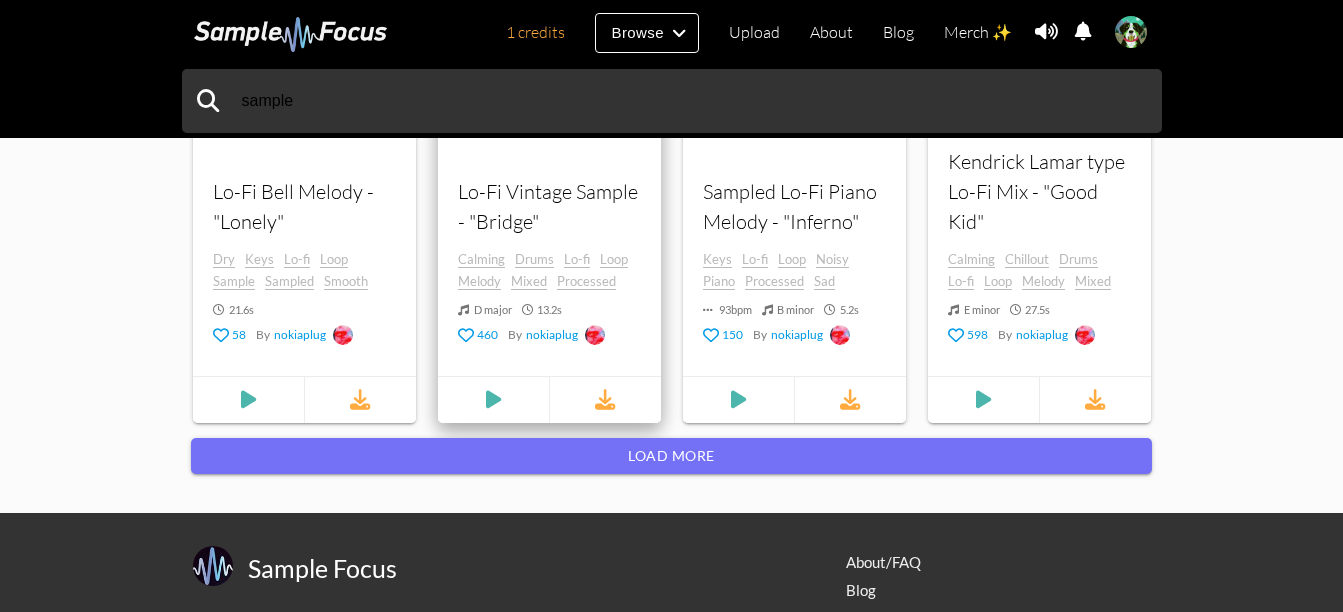 scroll, scrollTop: 2208, scrollLeft: 0, axis: vertical 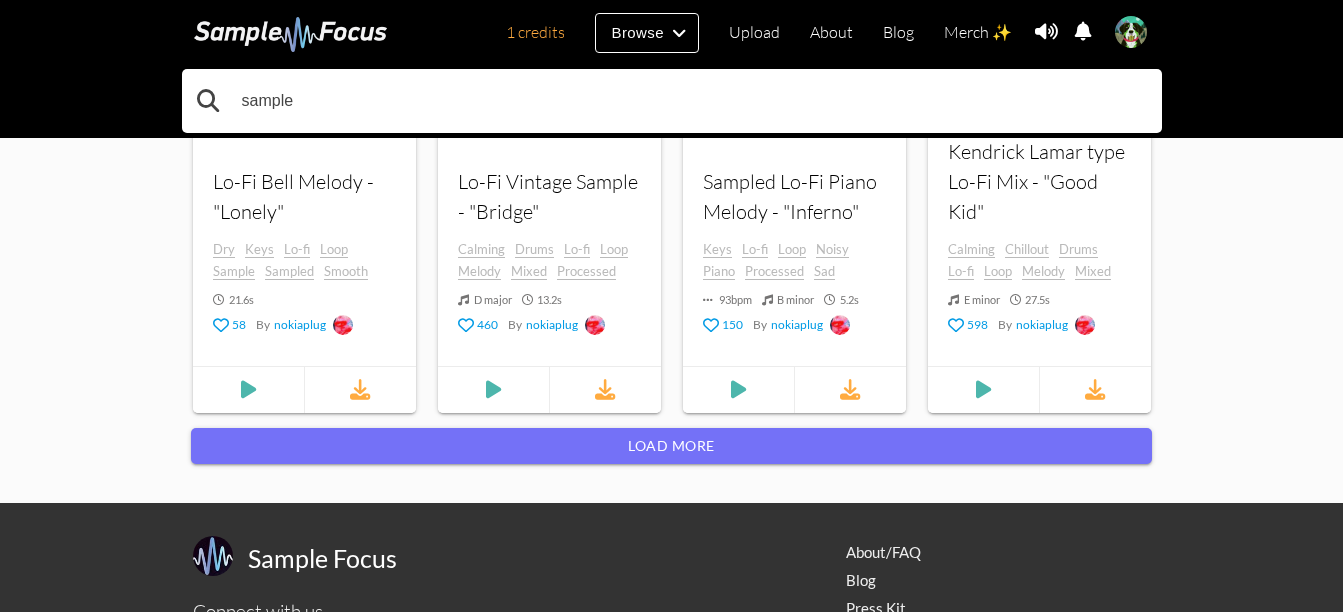 click on "sample" at bounding box center (672, 101) 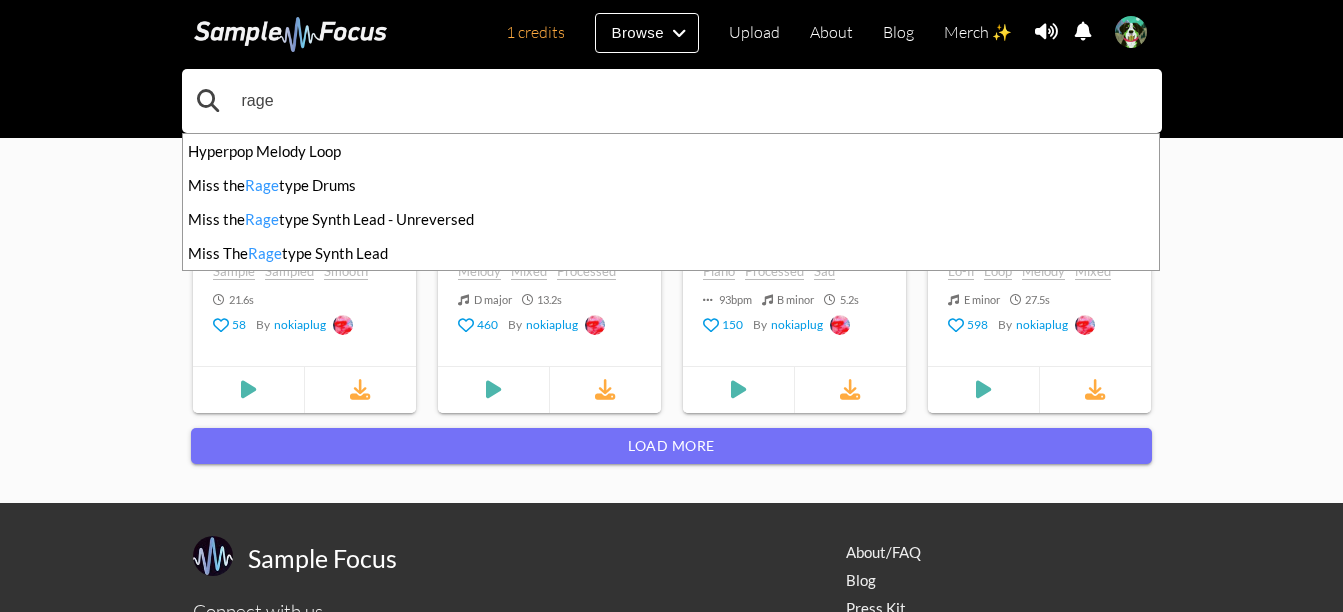 type on "rage" 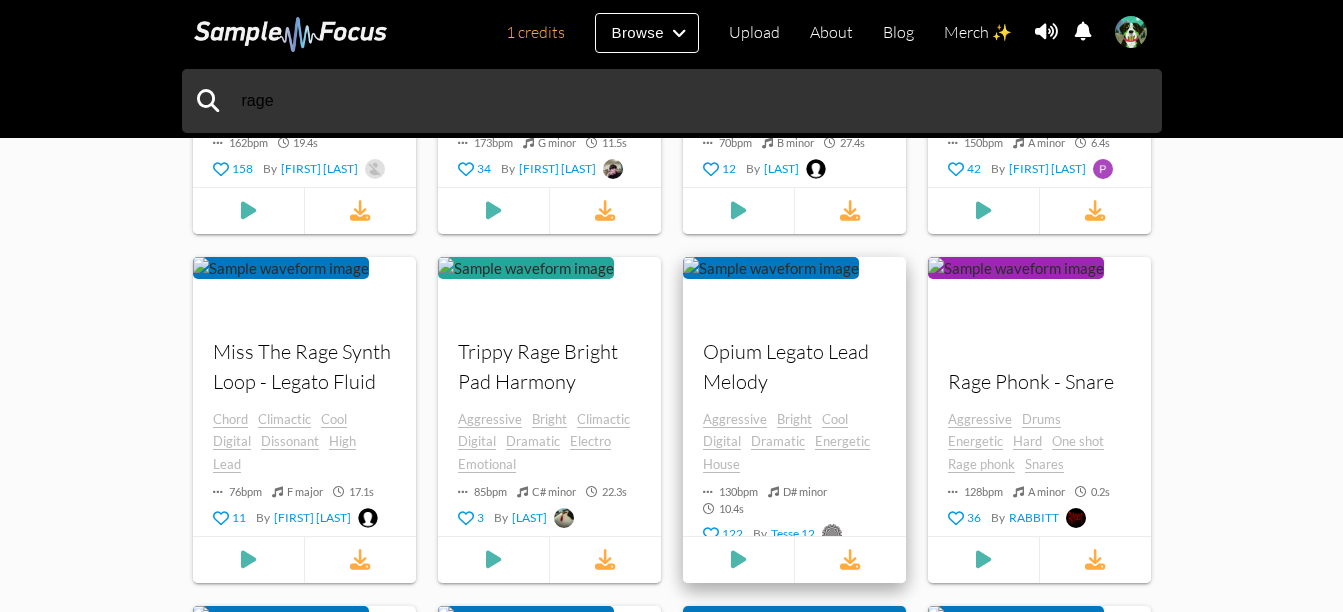 scroll, scrollTop: 1690, scrollLeft: 0, axis: vertical 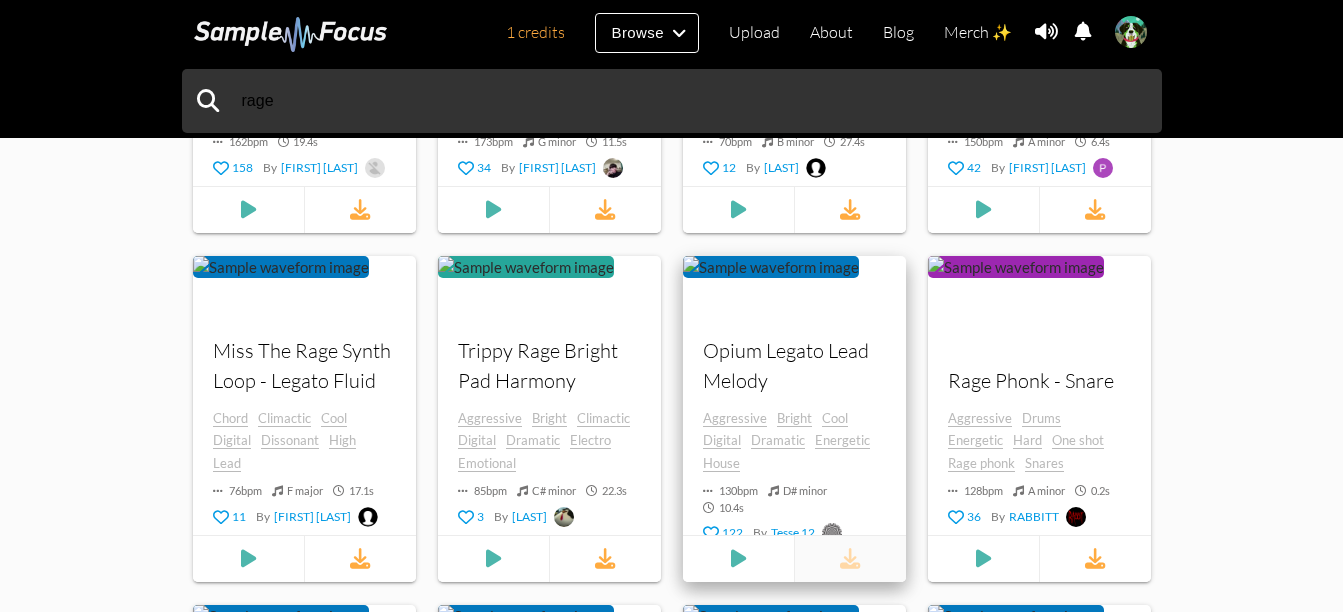 click at bounding box center [849, 559] 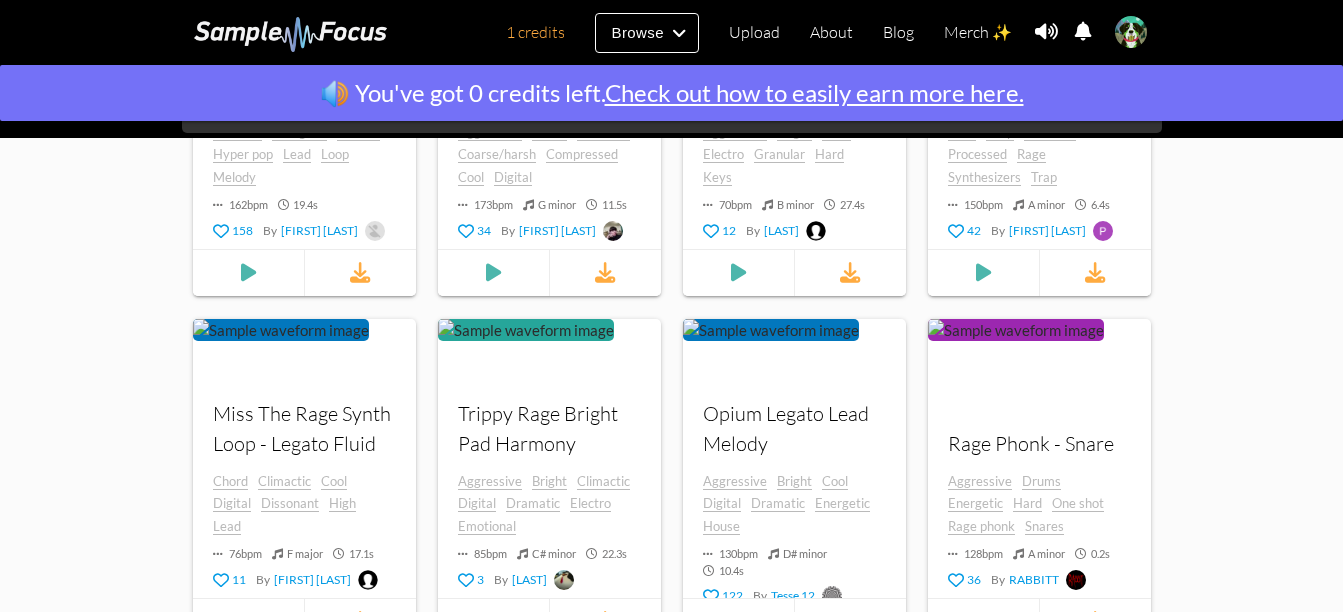 scroll, scrollTop: 1609, scrollLeft: 0, axis: vertical 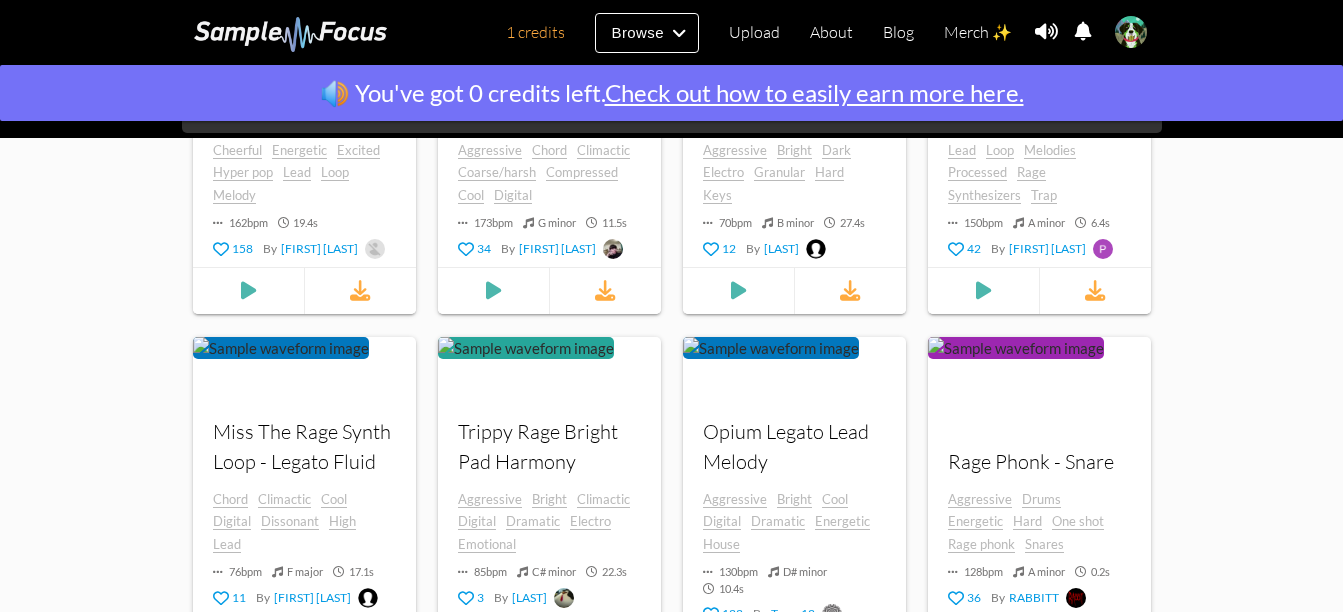 click on "Check out how to easily earn more here." at bounding box center [814, 92] 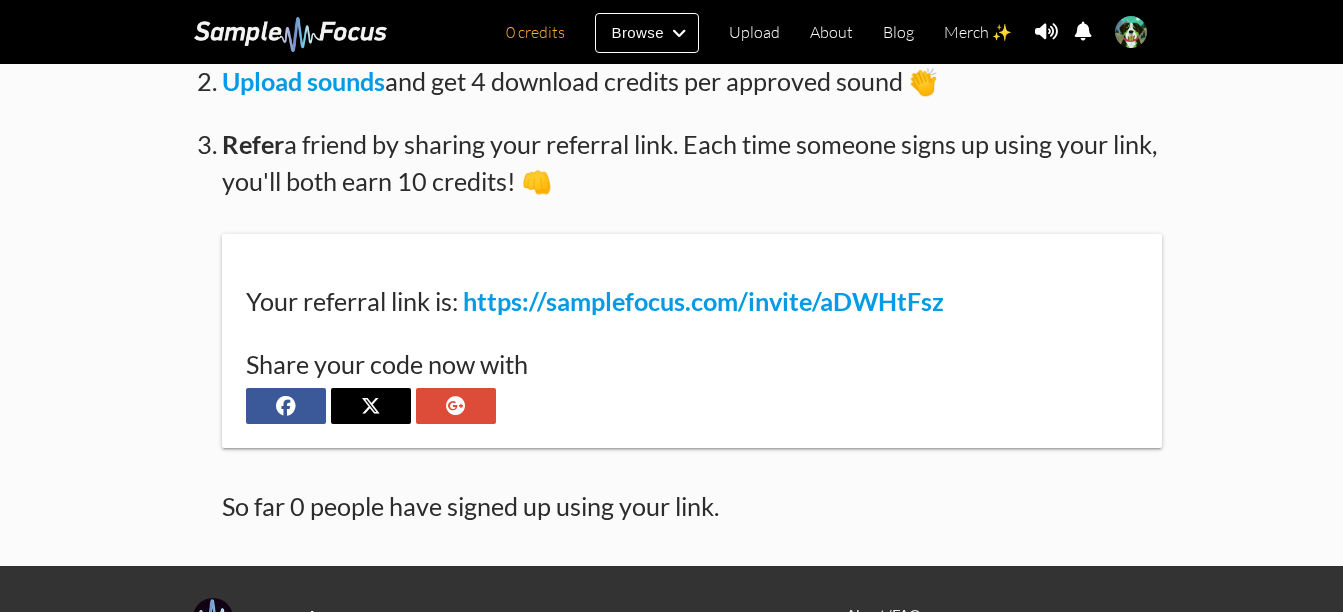 scroll, scrollTop: 1433, scrollLeft: 0, axis: vertical 